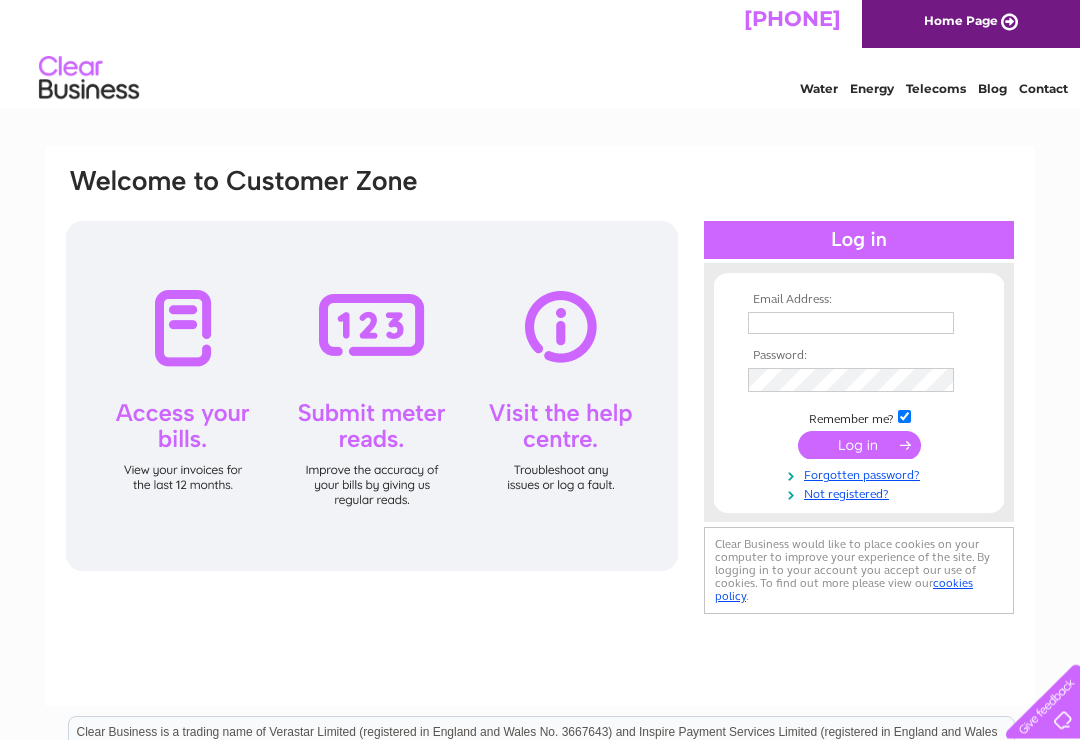 scroll, scrollTop: 5, scrollLeft: 0, axis: vertical 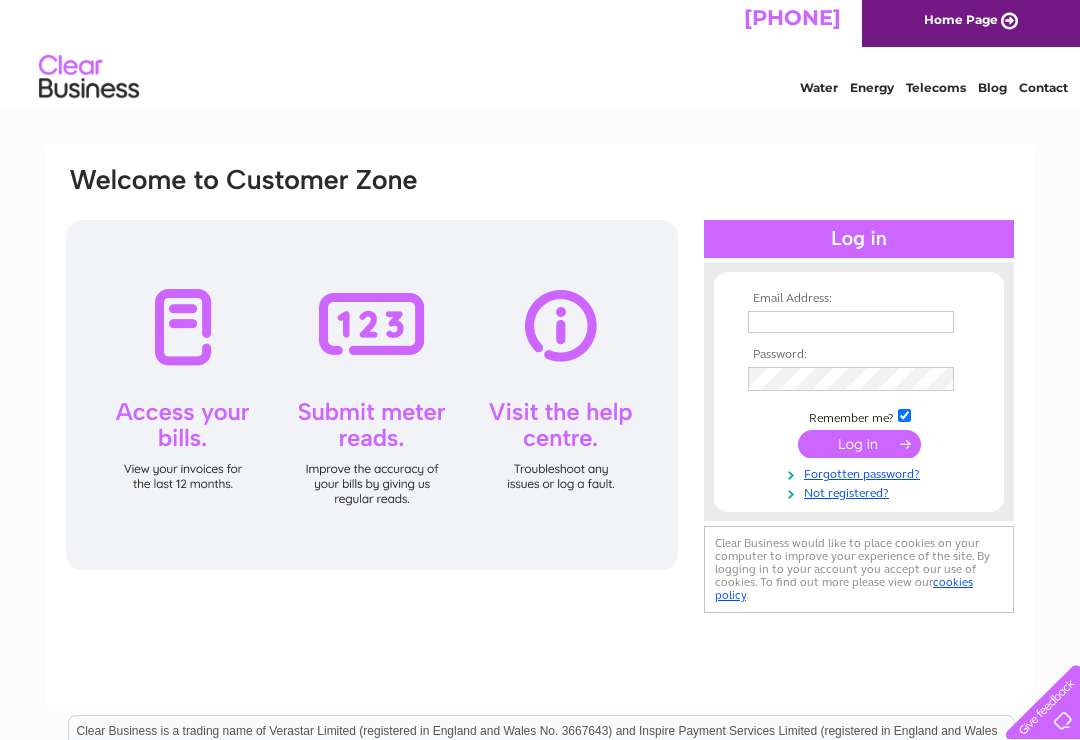 click at bounding box center (851, 322) 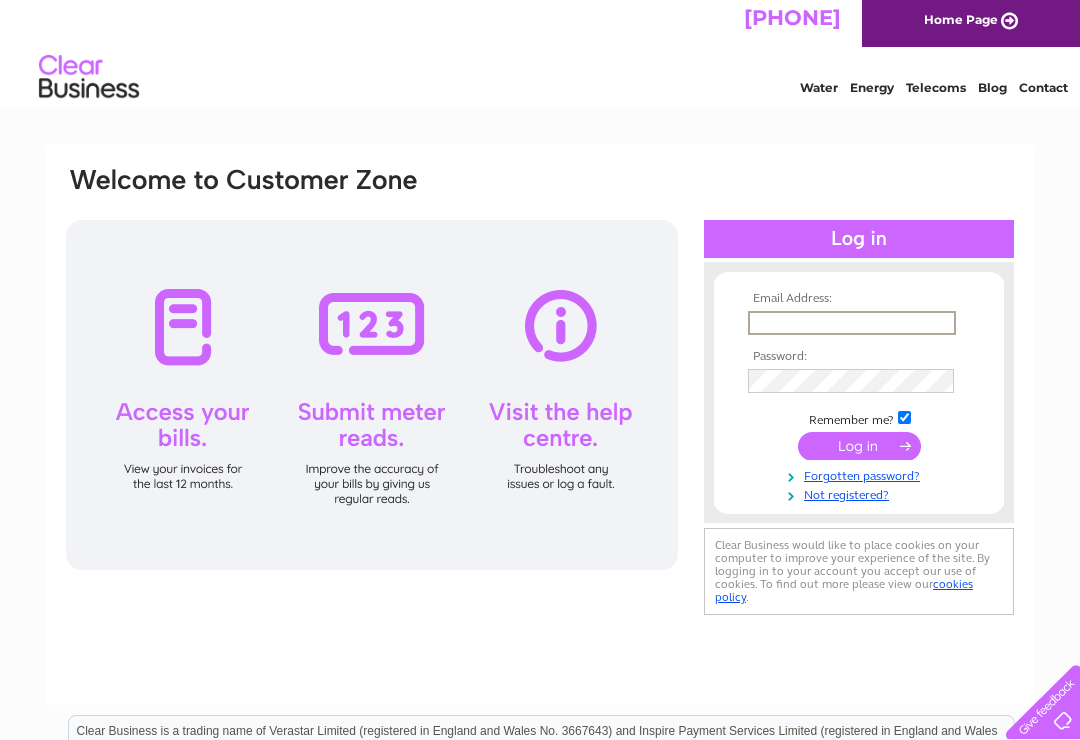 type on "I" 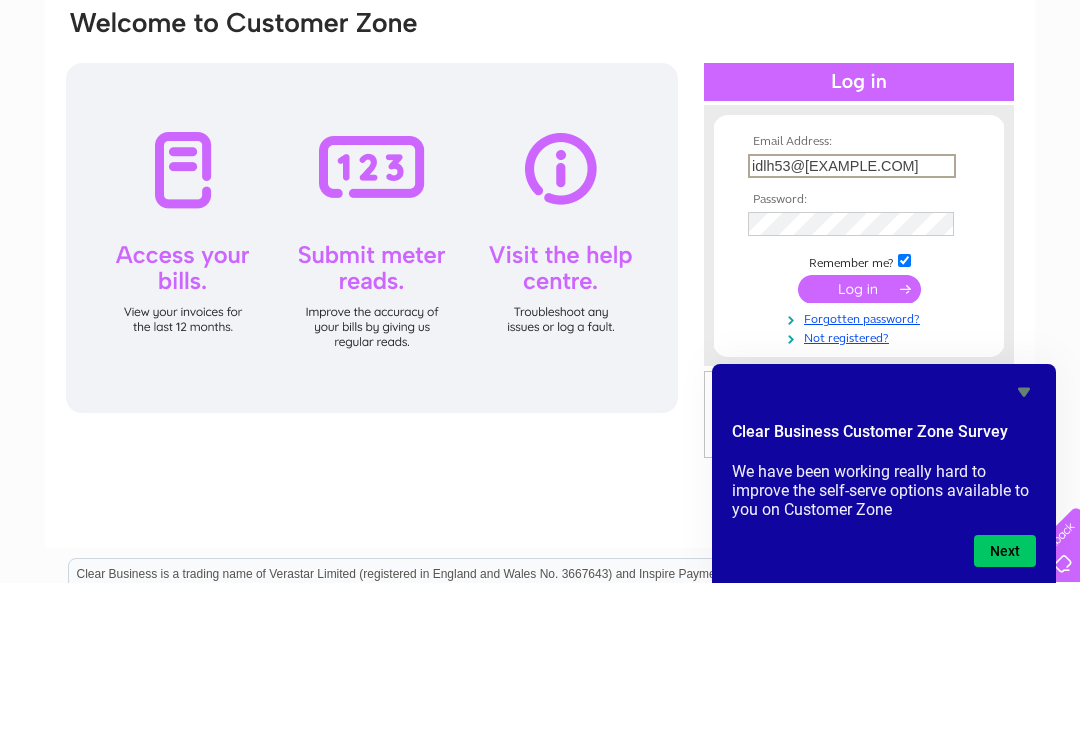 type on "idlh53@[EXAMPLE.COM]" 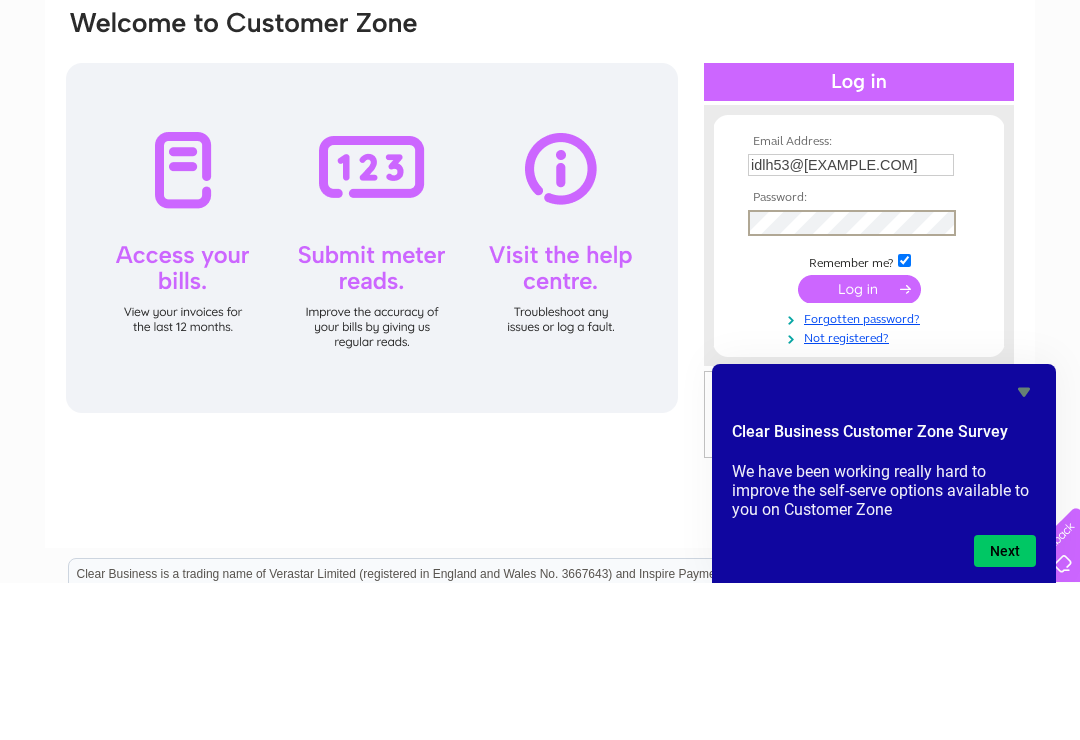 click at bounding box center [859, 446] 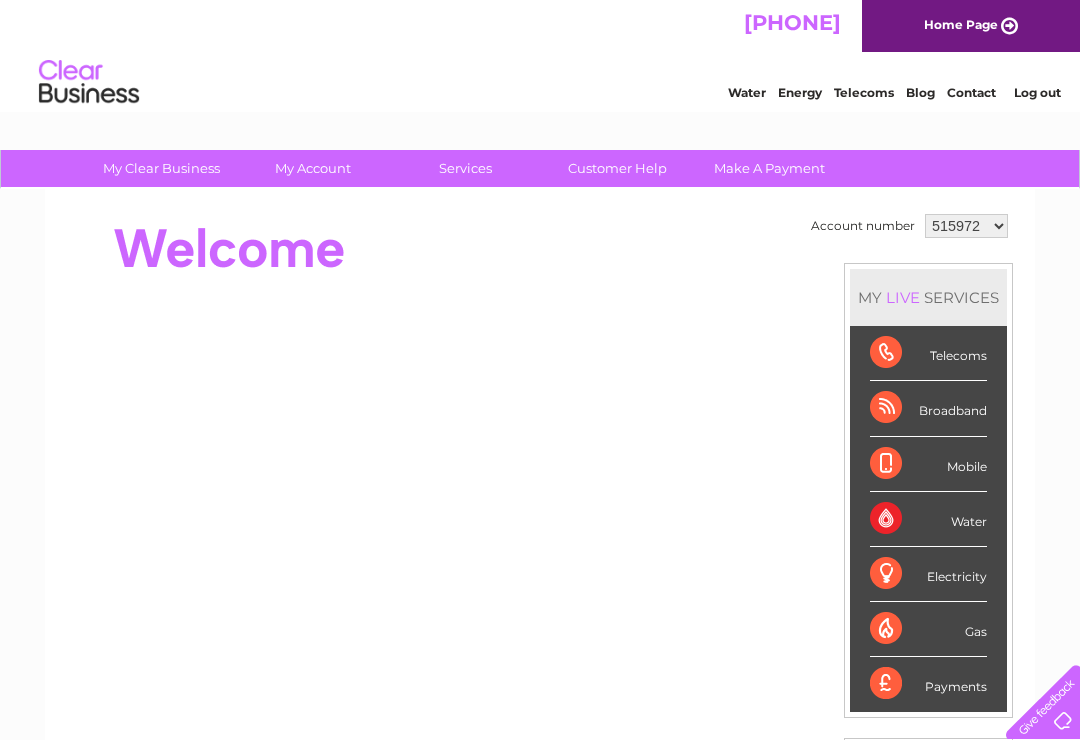 scroll, scrollTop: 0, scrollLeft: 0, axis: both 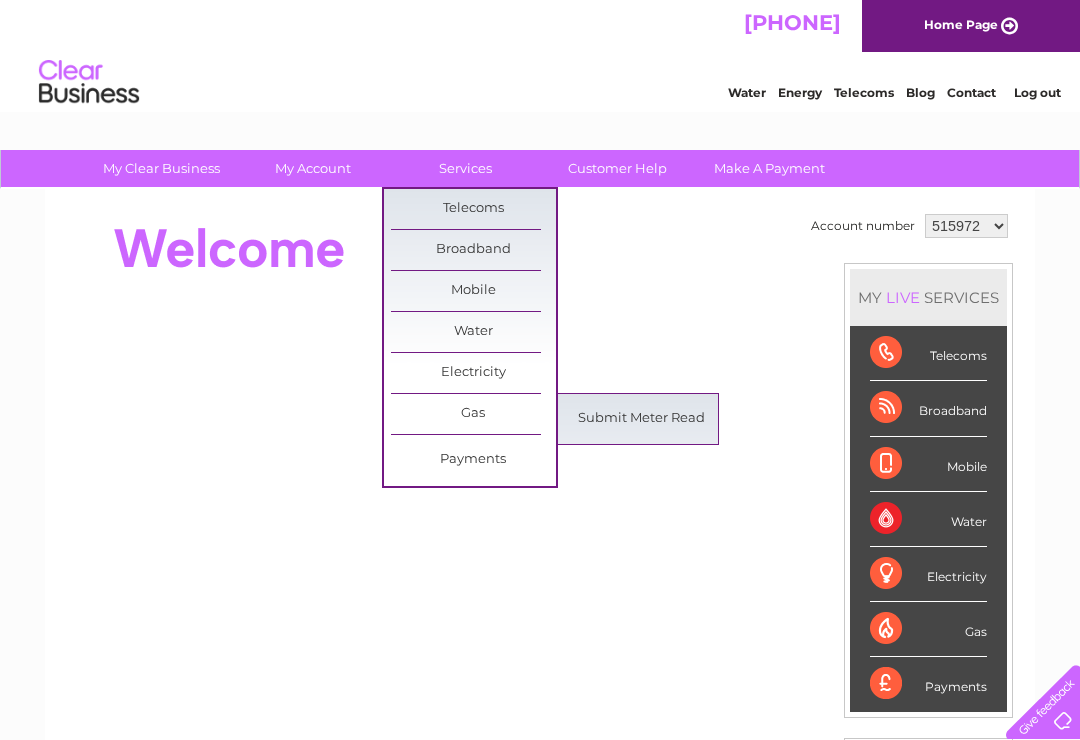 click on "Submit Meter Read" at bounding box center [641, 419] 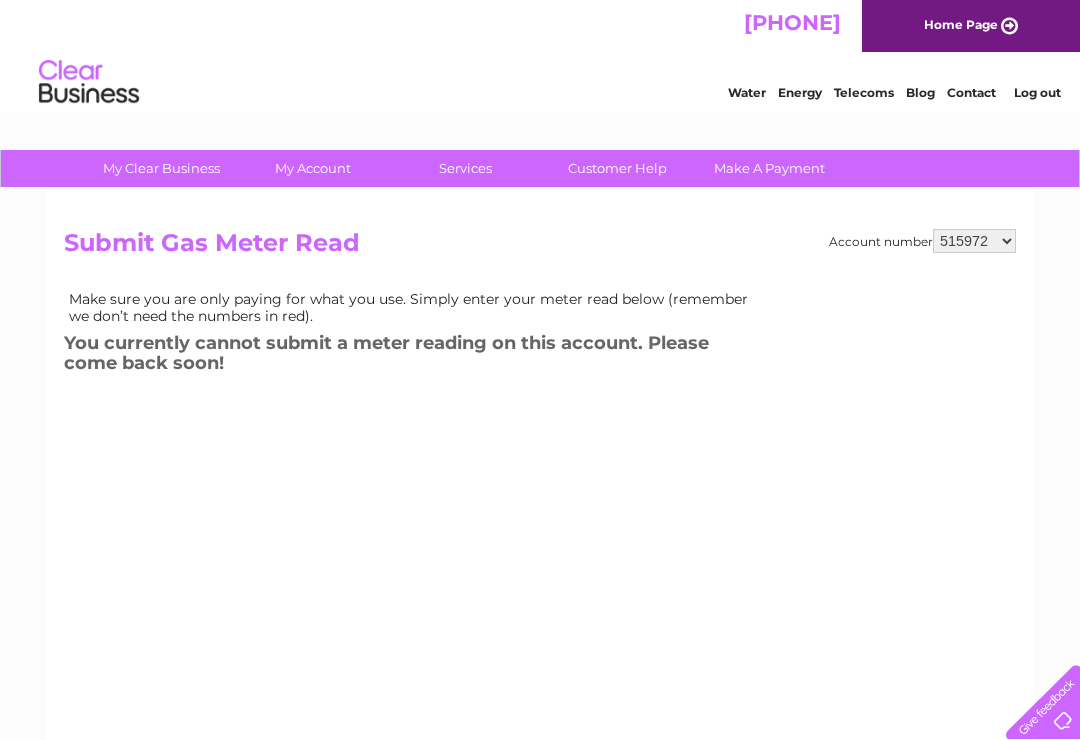 scroll, scrollTop: 0, scrollLeft: 0, axis: both 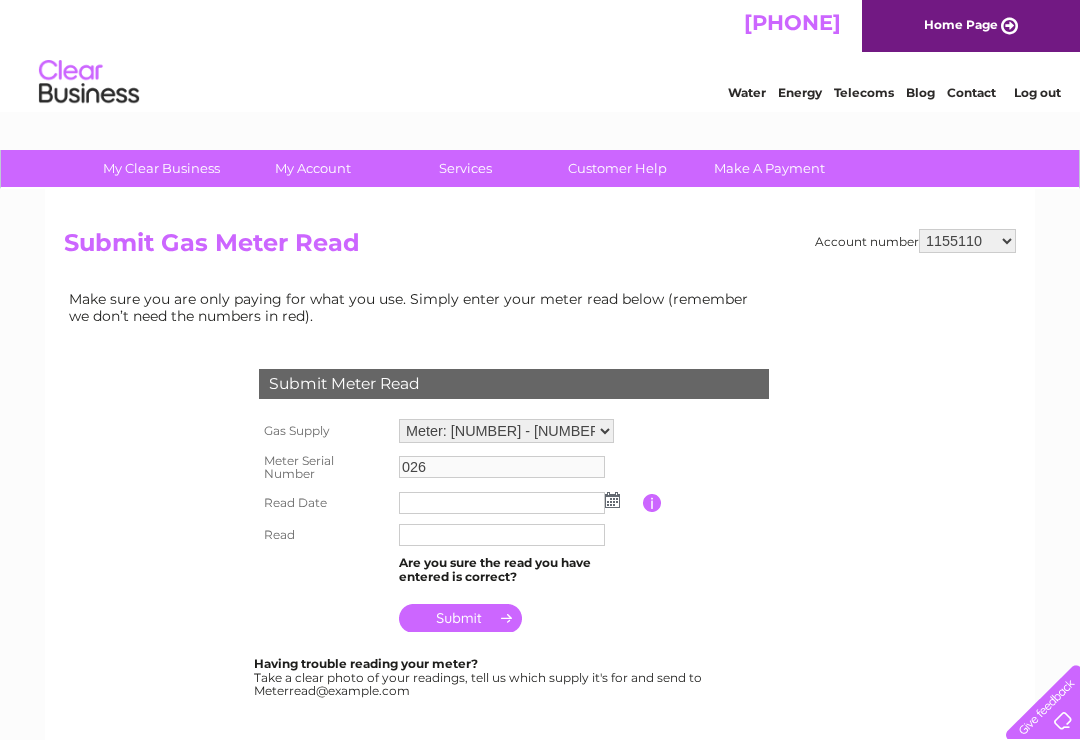 click at bounding box center [612, 500] 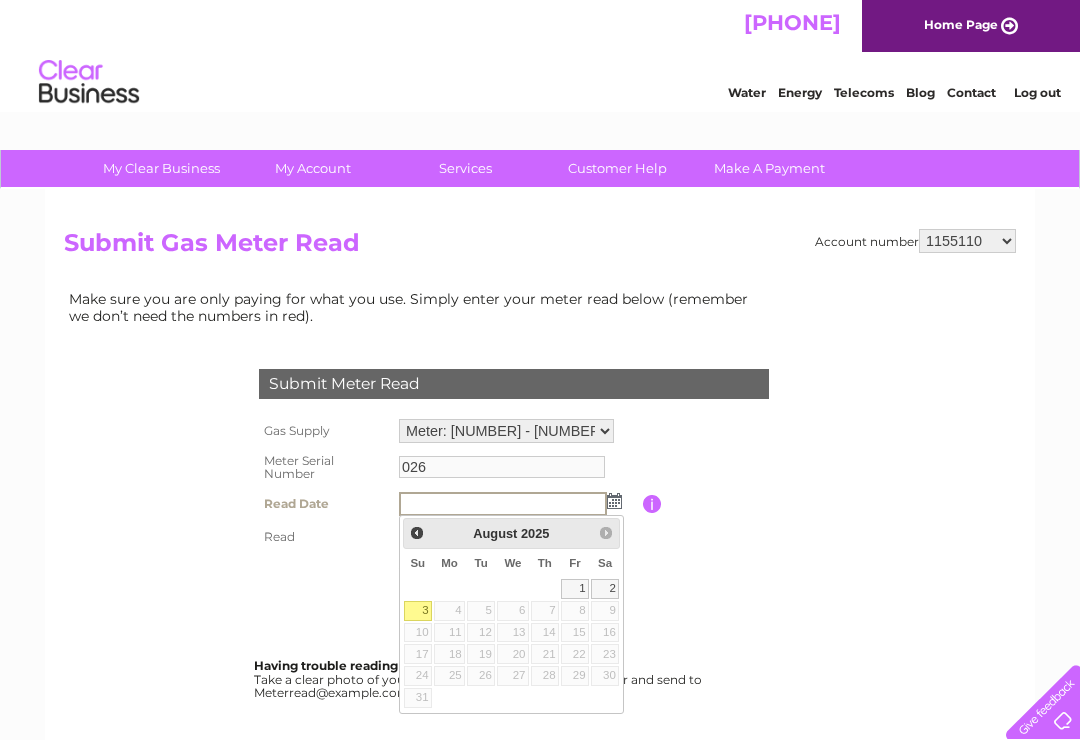 click on "3" at bounding box center [418, 611] 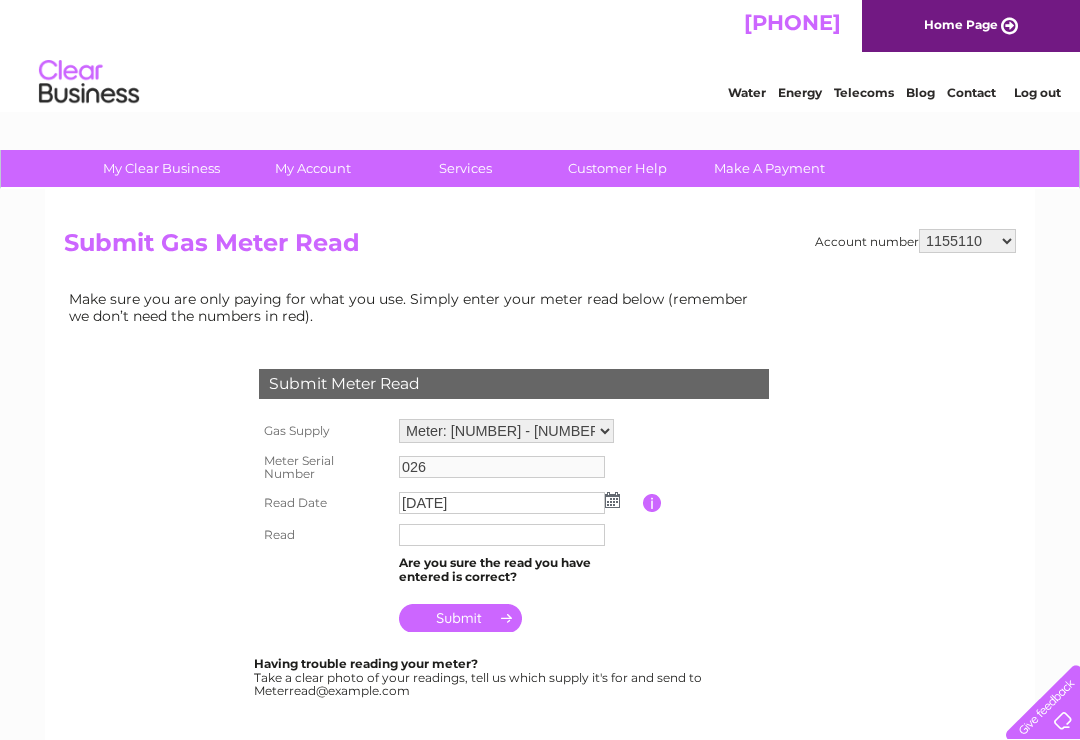 click at bounding box center [502, 535] 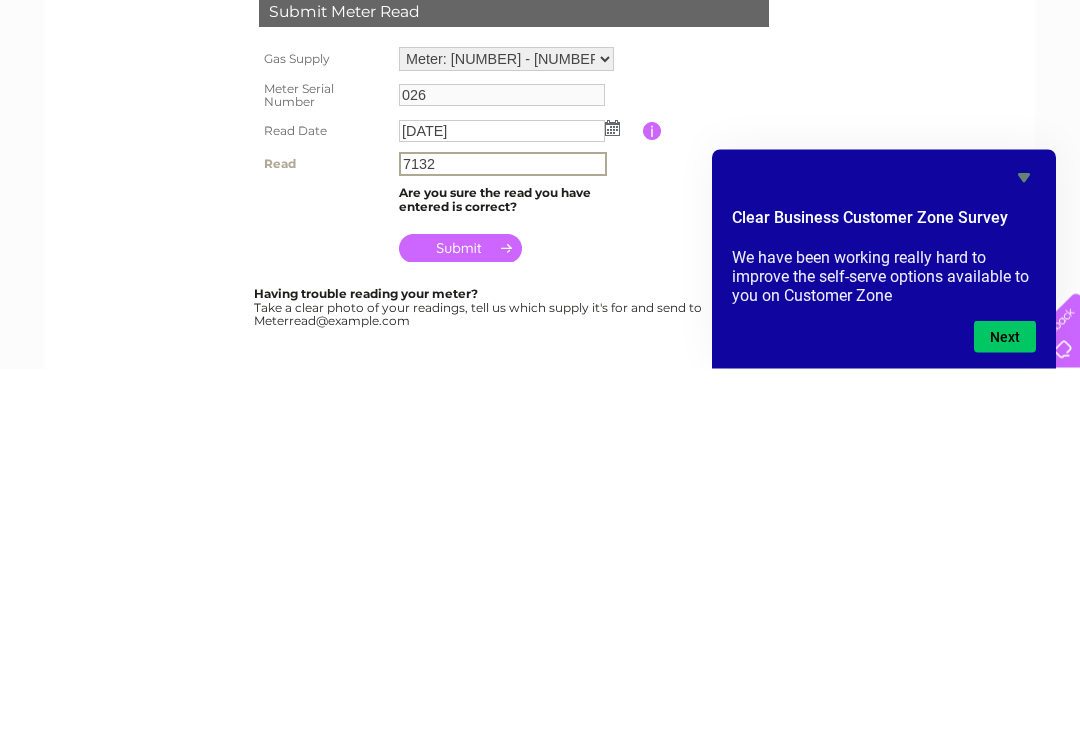 type on "7132" 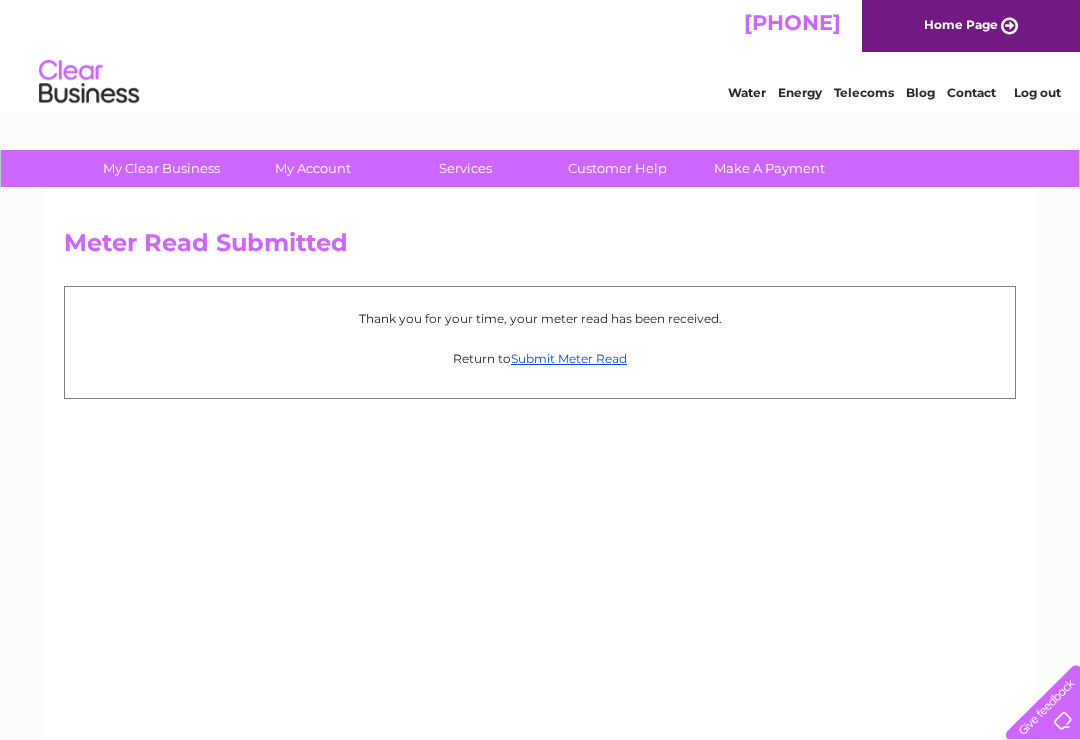 scroll, scrollTop: 0, scrollLeft: 0, axis: both 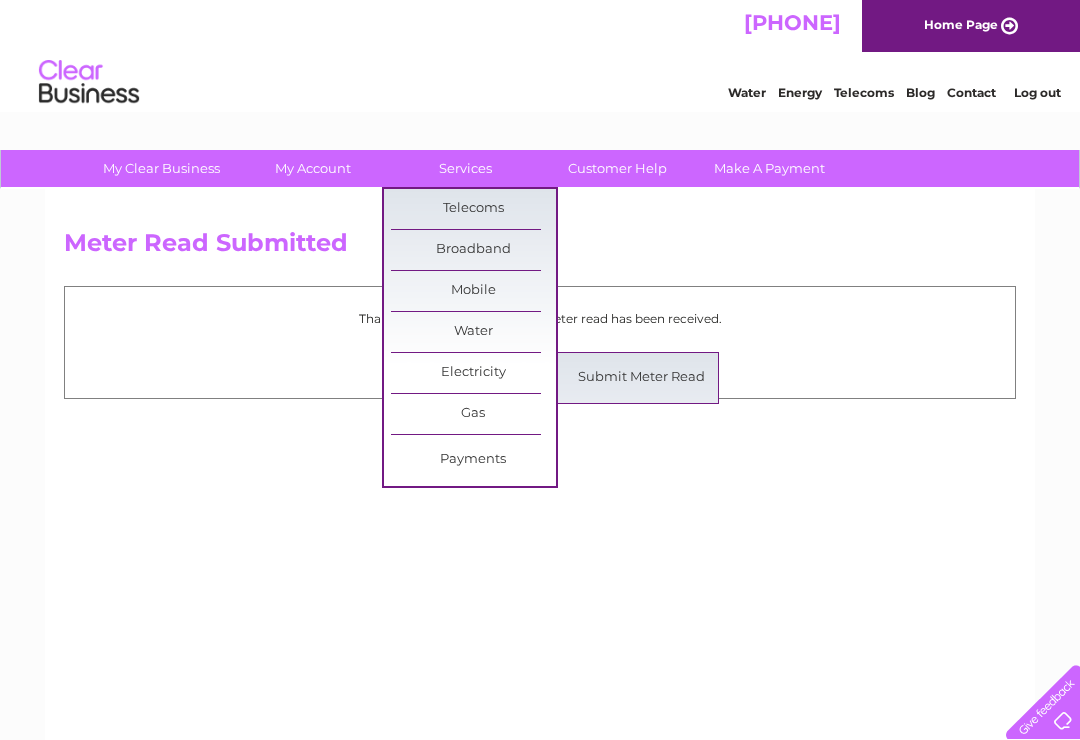 click on "Submit Meter Read" at bounding box center [641, 378] 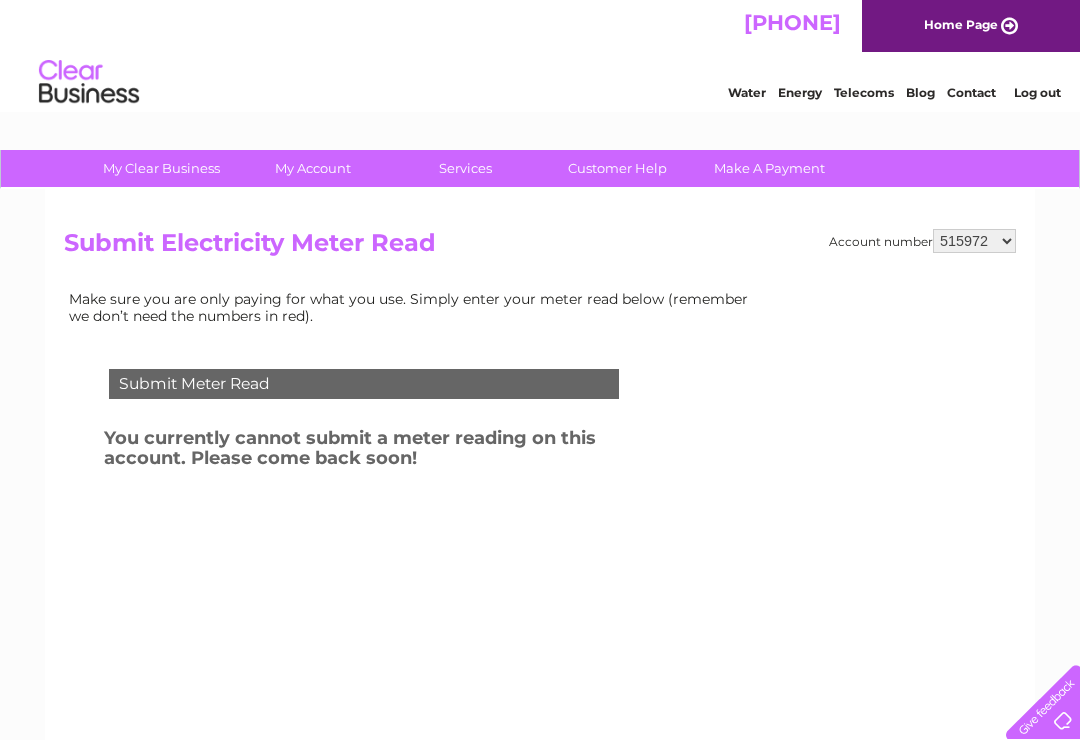 scroll, scrollTop: 0, scrollLeft: 0, axis: both 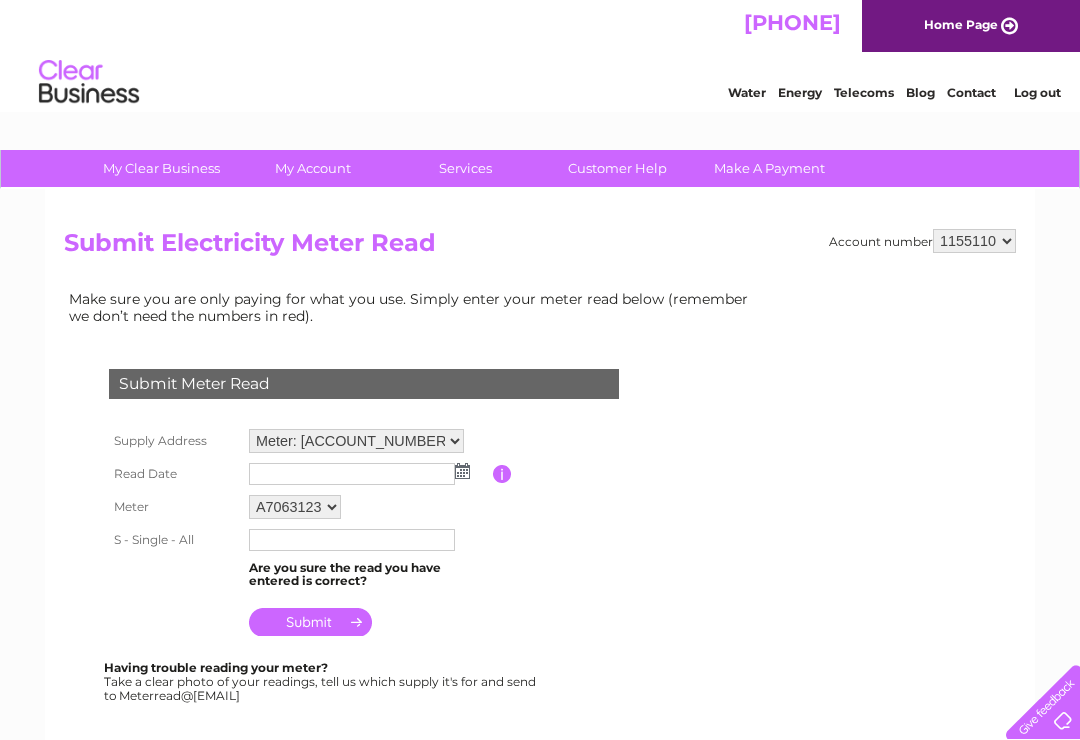 click at bounding box center (462, 471) 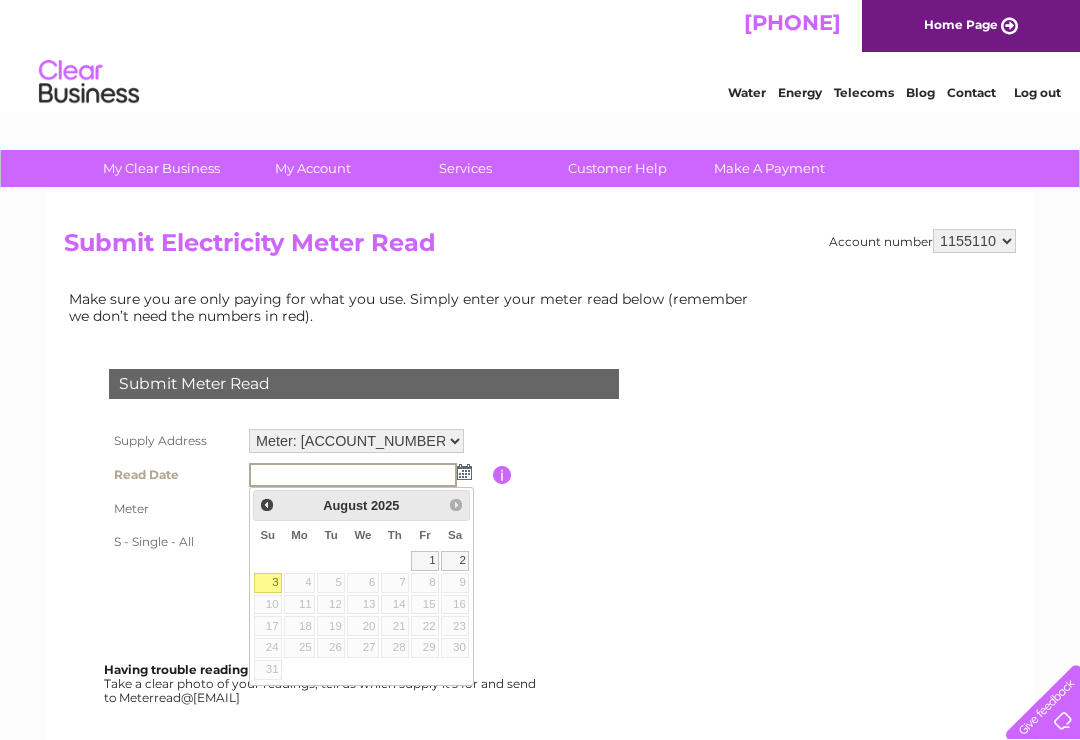 click on "3" at bounding box center [268, 583] 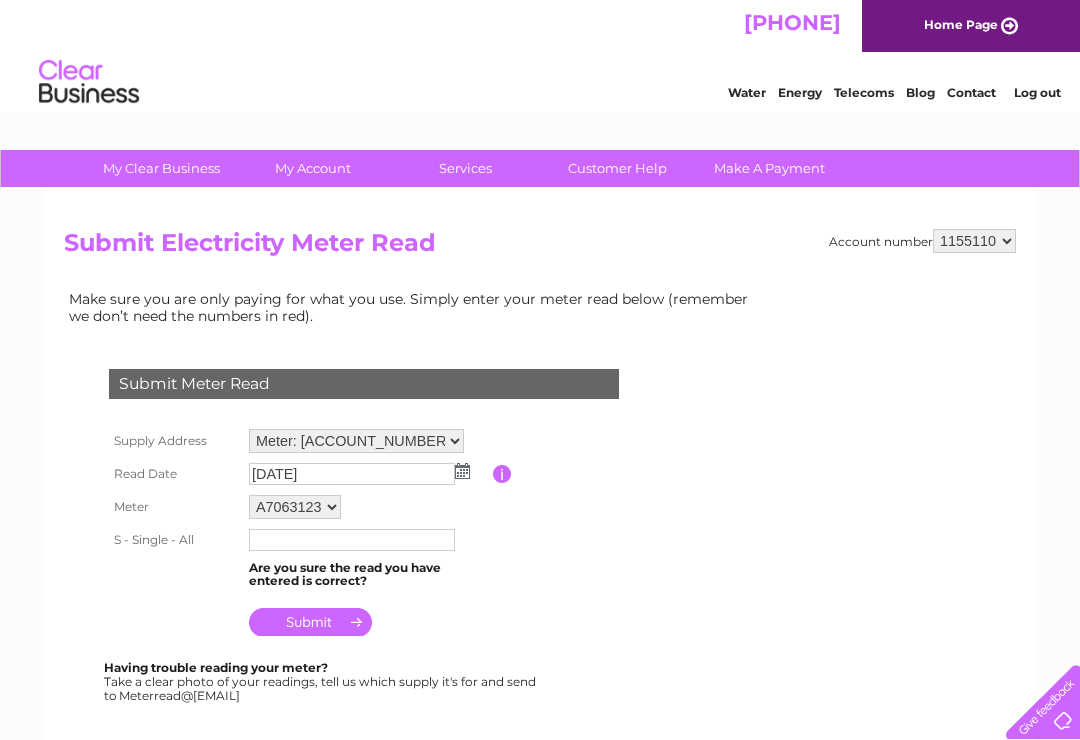 click at bounding box center [352, 540] 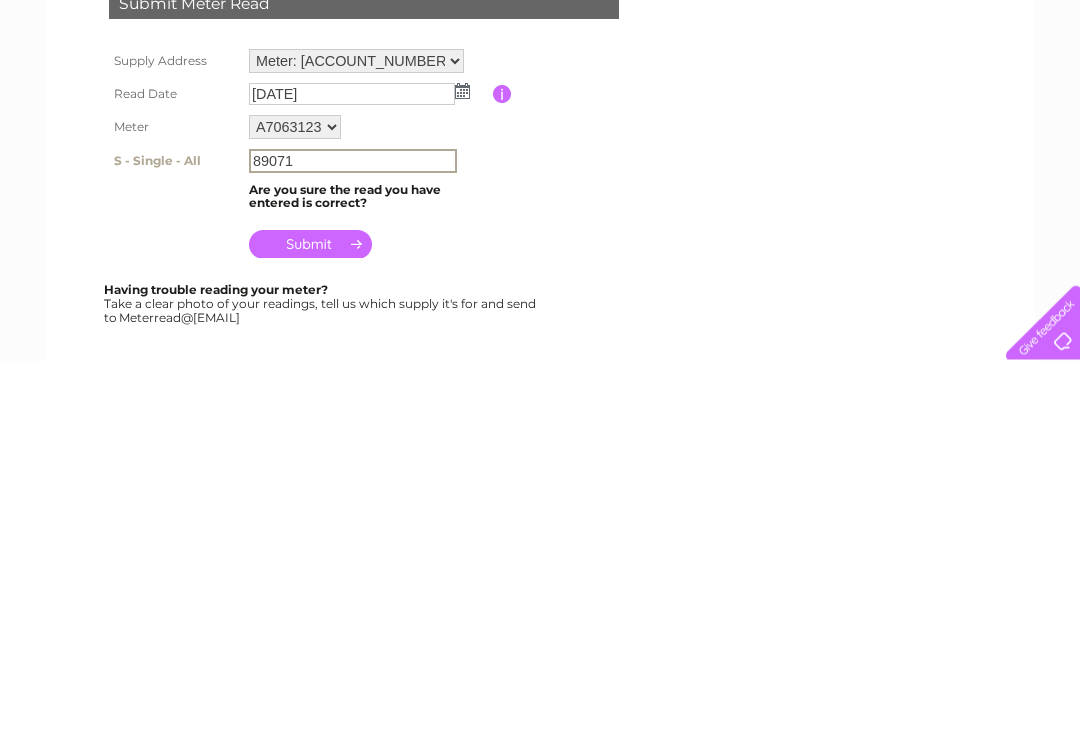 type on "89071" 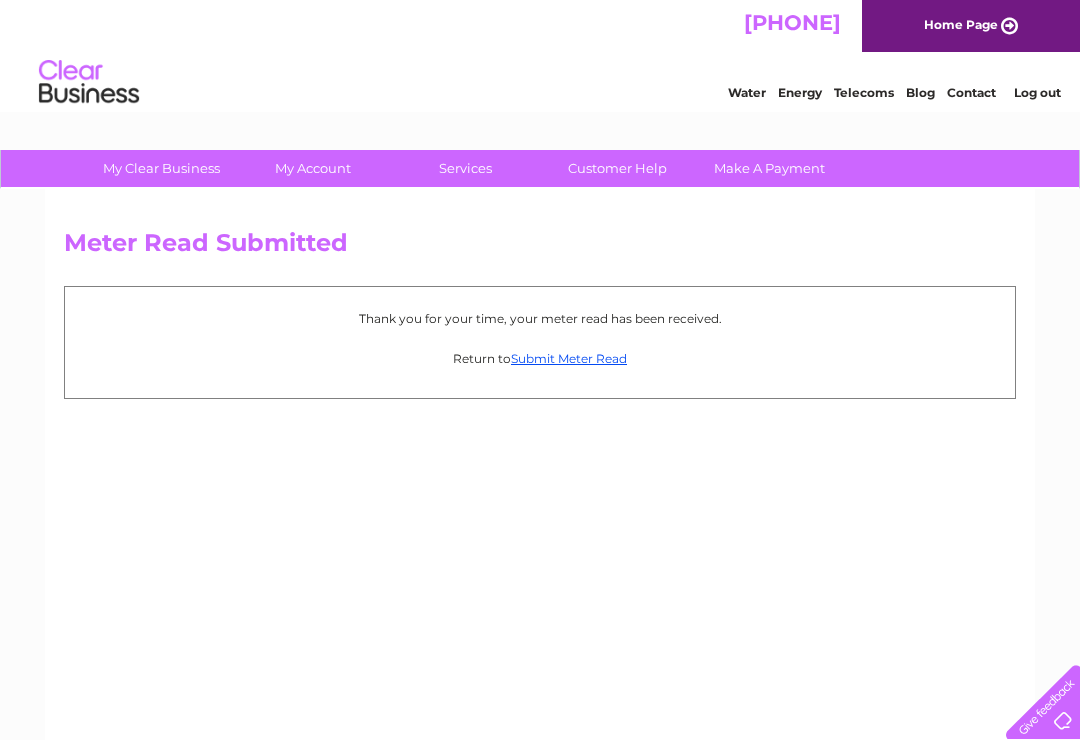 scroll, scrollTop: 0, scrollLeft: 0, axis: both 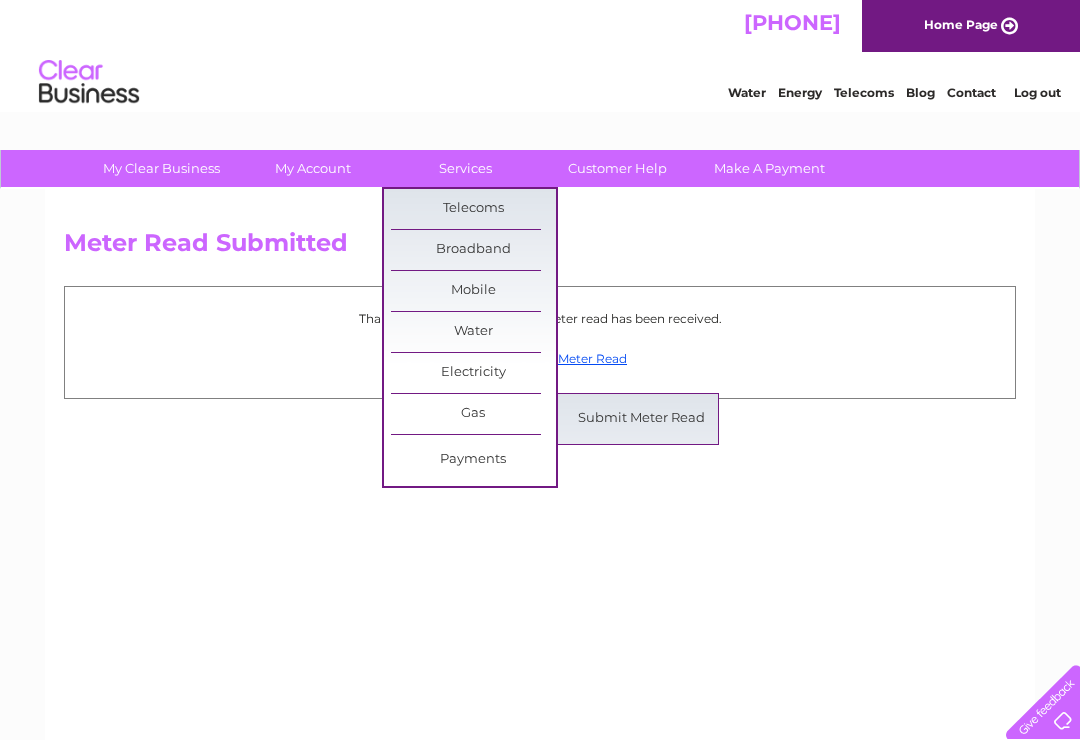 click on "Submit Meter Read" at bounding box center (641, 419) 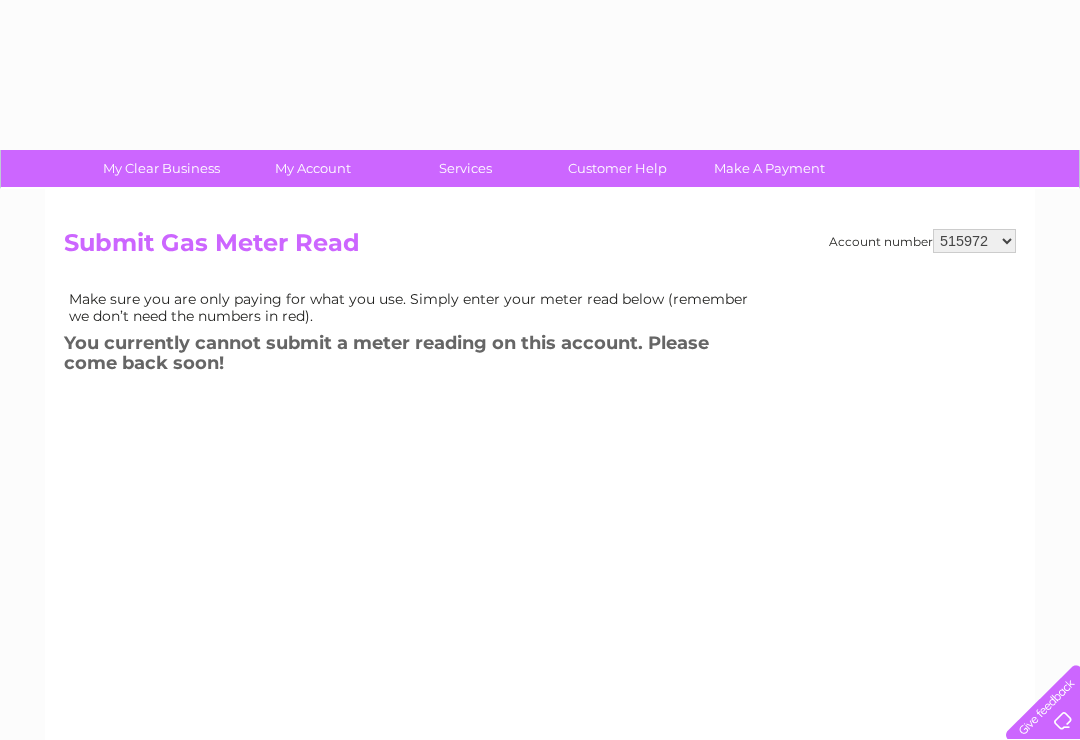 scroll, scrollTop: 0, scrollLeft: 0, axis: both 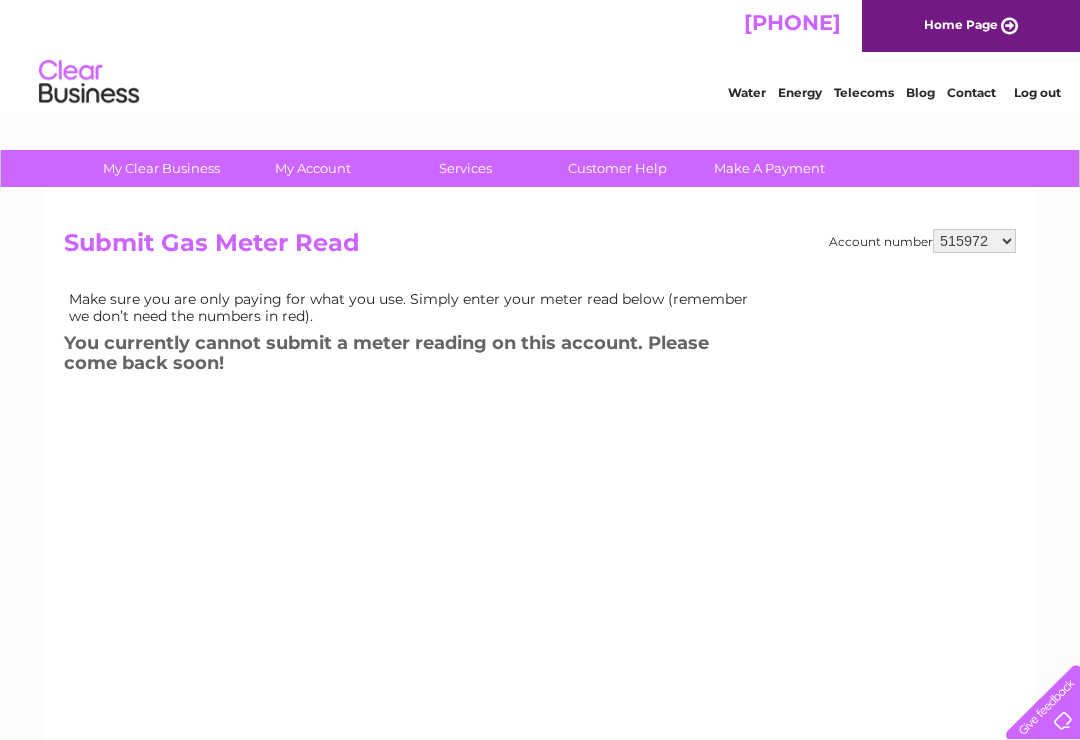 select on "945804" 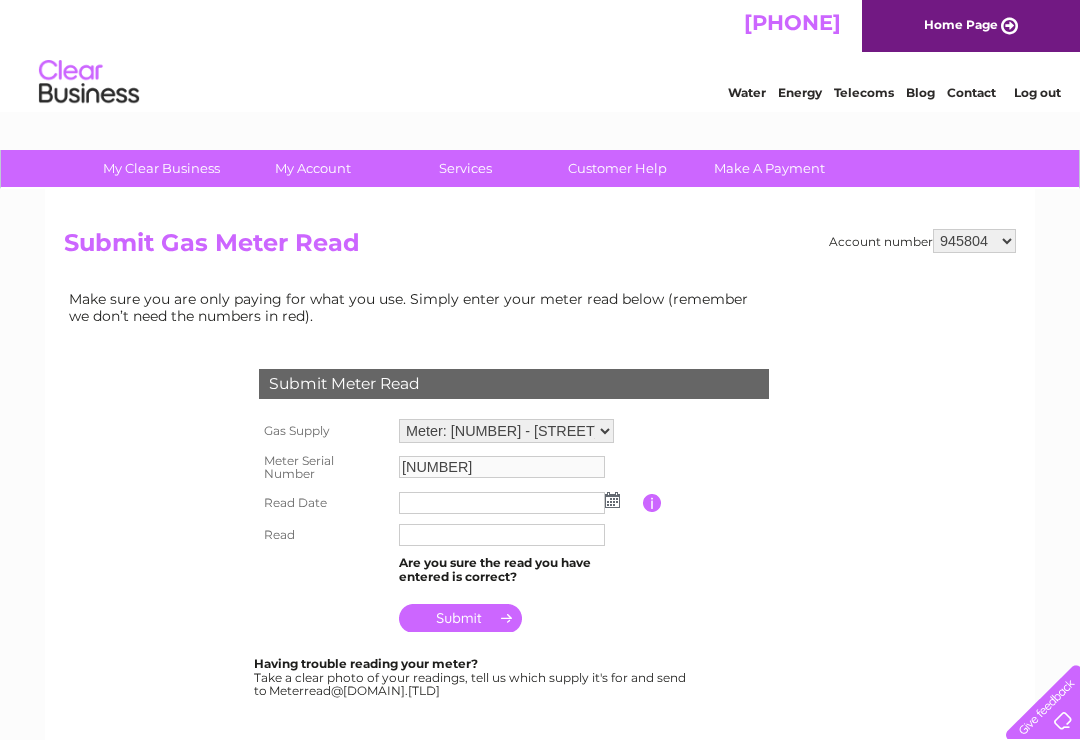 scroll, scrollTop: 0, scrollLeft: 0, axis: both 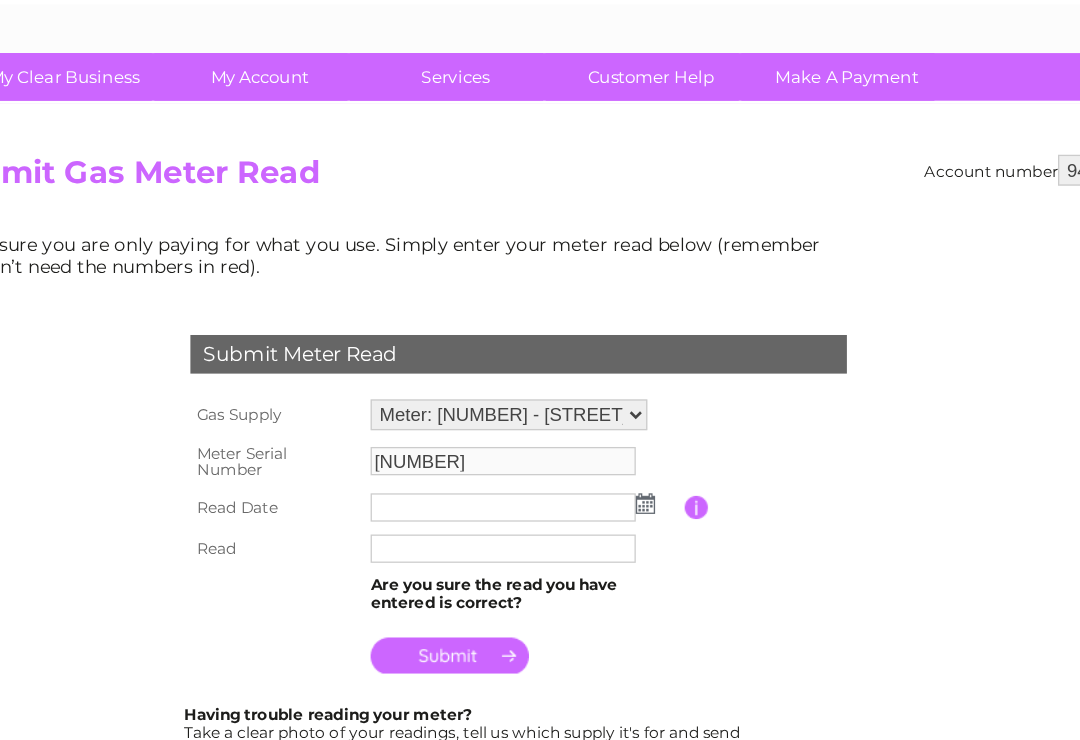 click at bounding box center [612, 500] 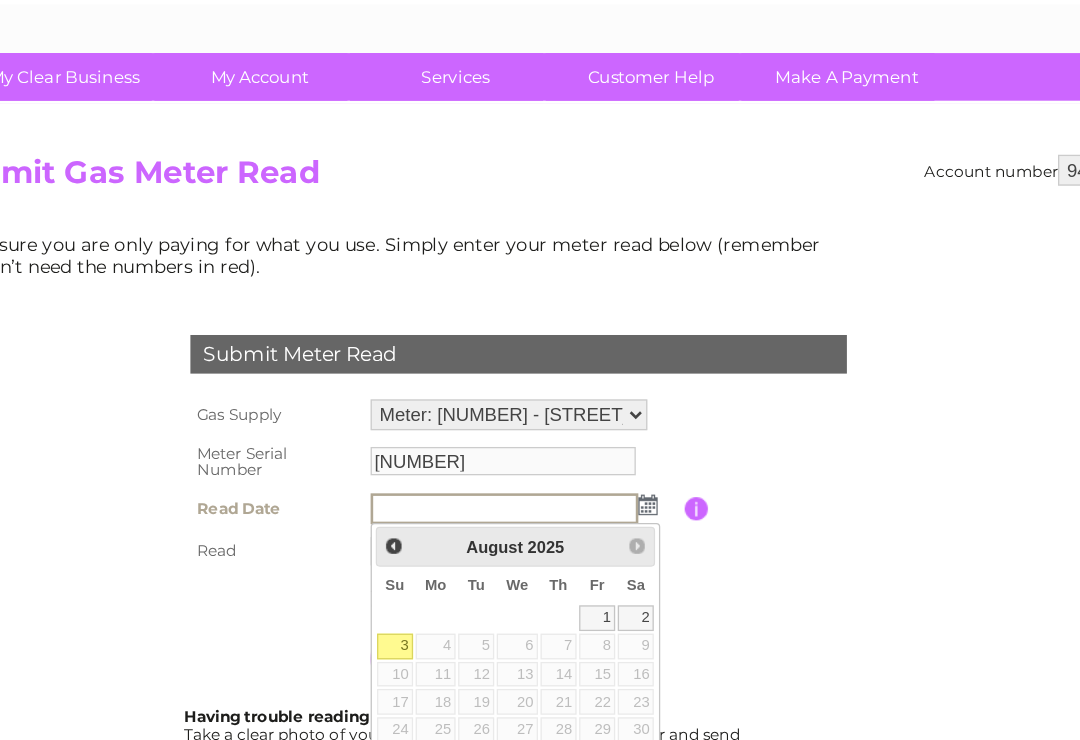 click on "3" at bounding box center (418, 611) 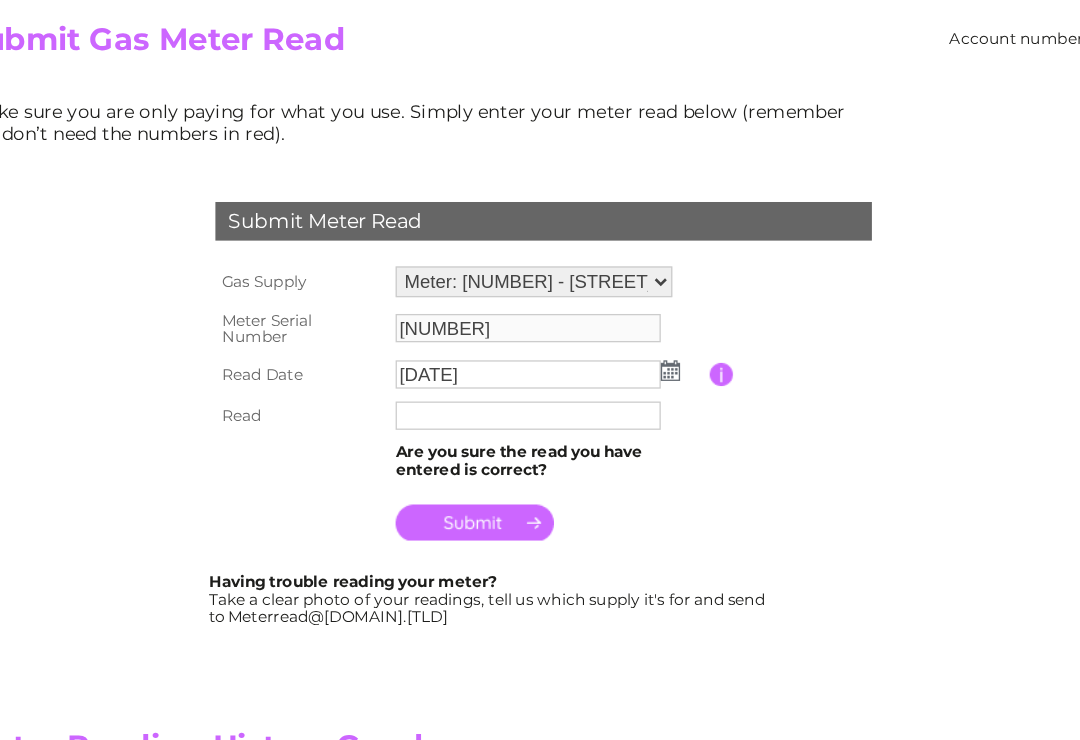 scroll, scrollTop: 76, scrollLeft: 0, axis: vertical 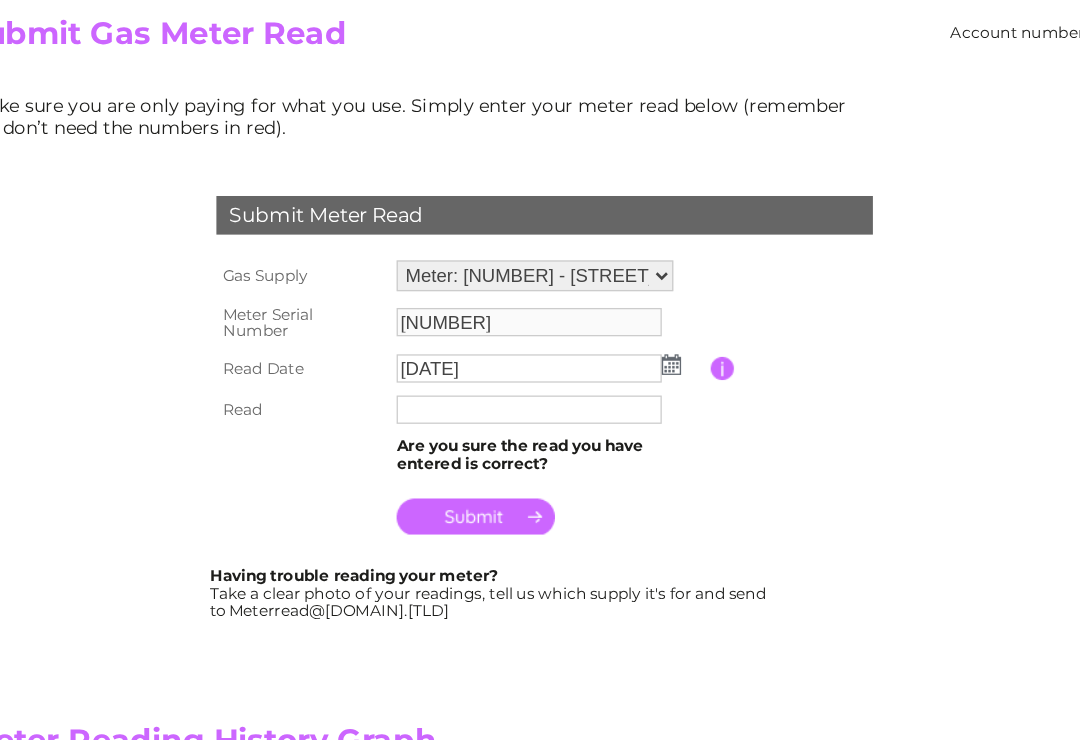 click at bounding box center (502, 459) 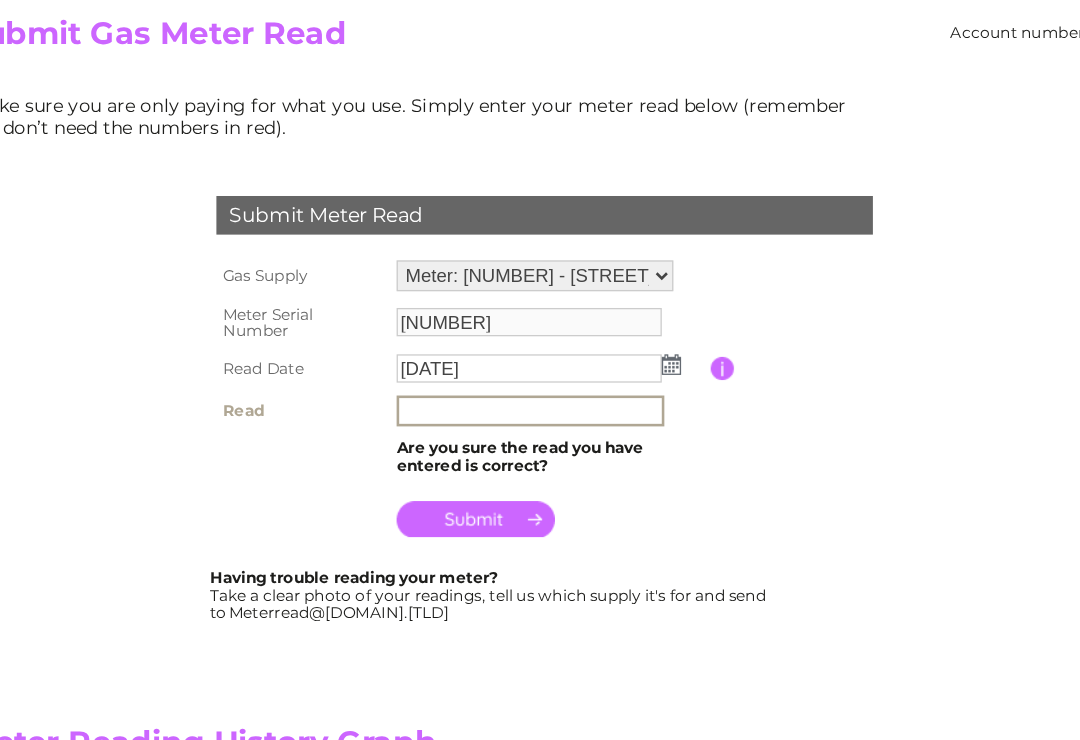 scroll, scrollTop: 75, scrollLeft: 0, axis: vertical 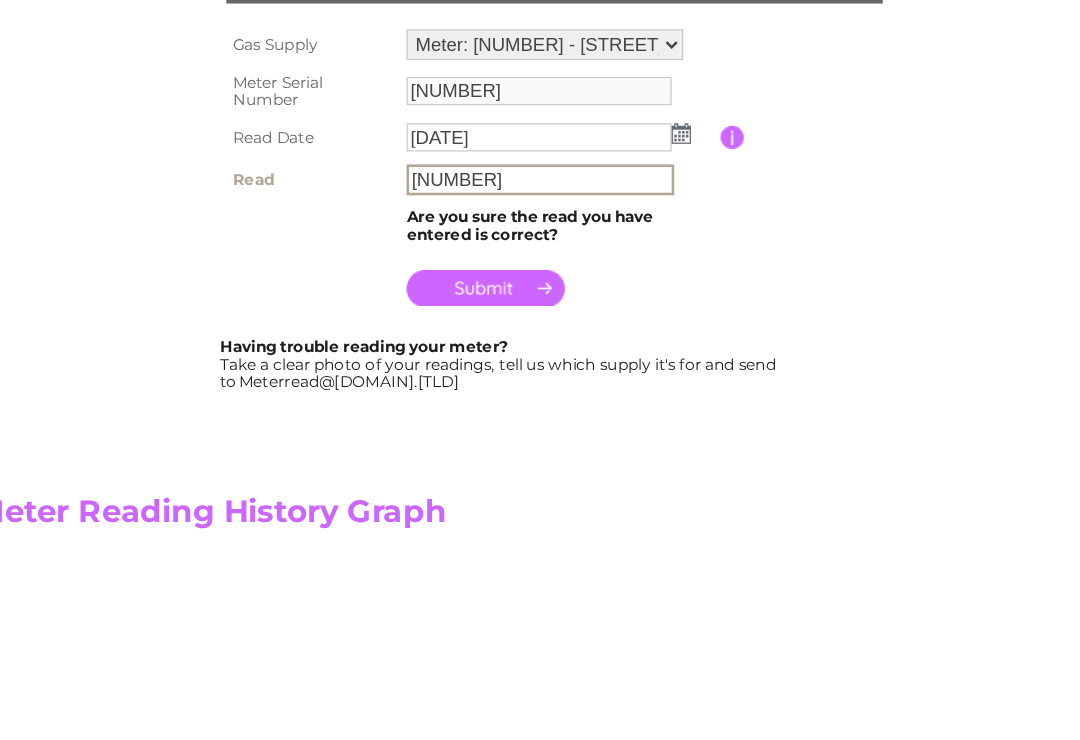 type on "1009" 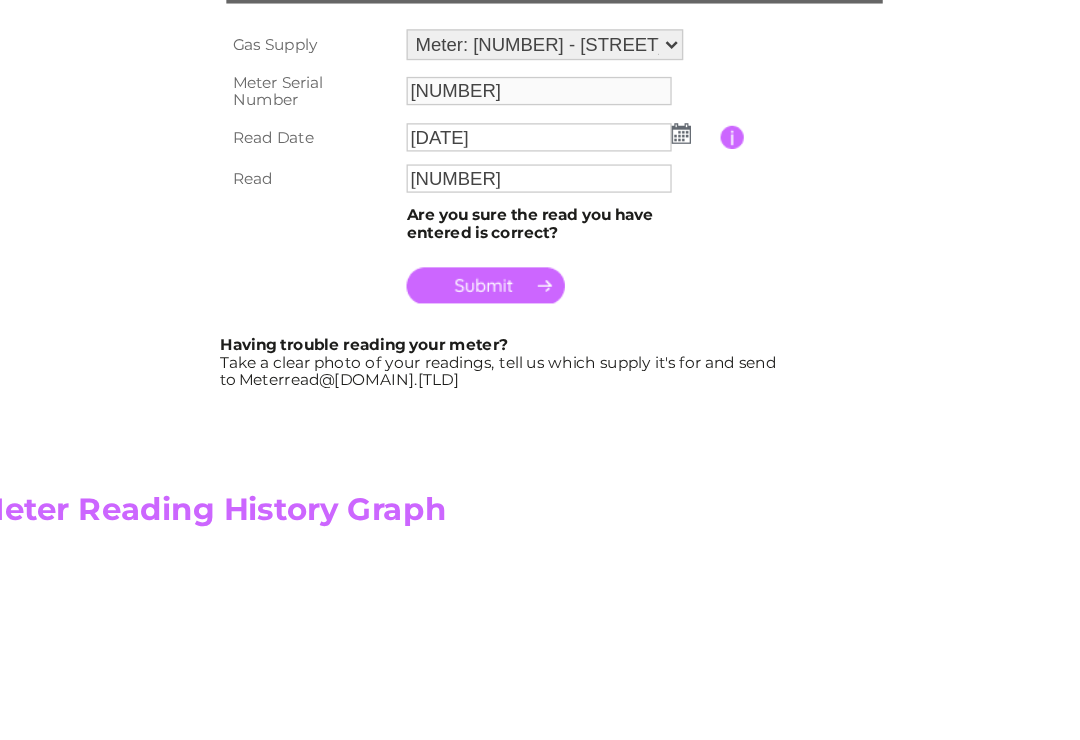 scroll, scrollTop: 256, scrollLeft: 0, axis: vertical 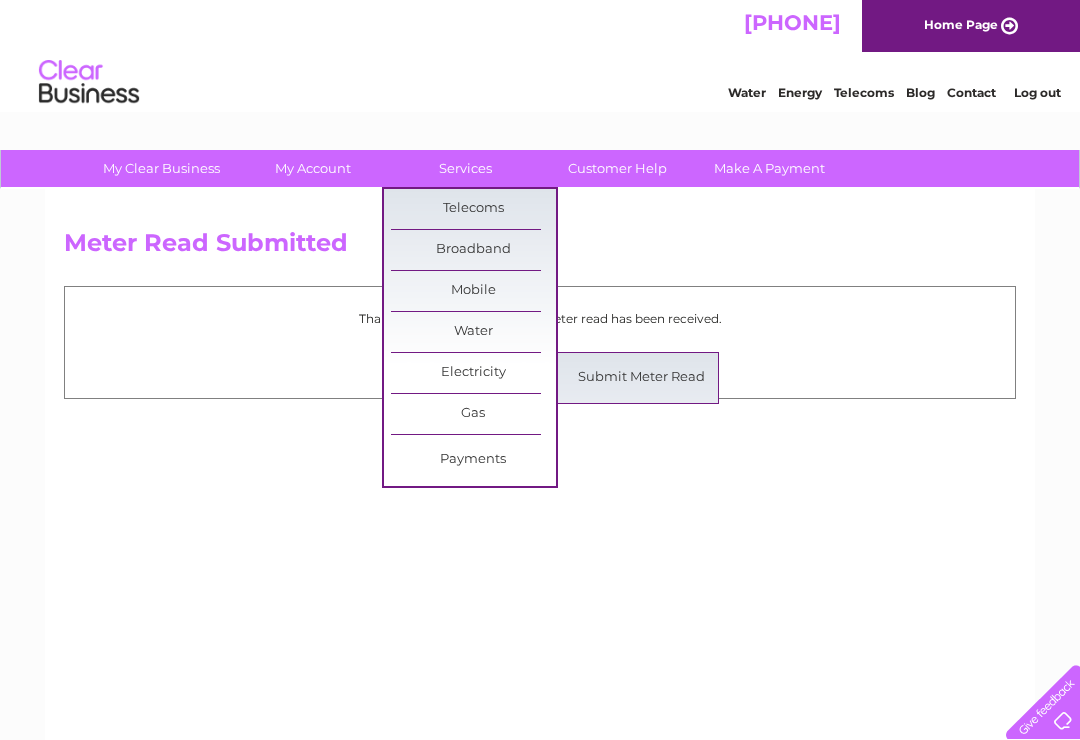 click on "Submit Meter Read" at bounding box center [641, 378] 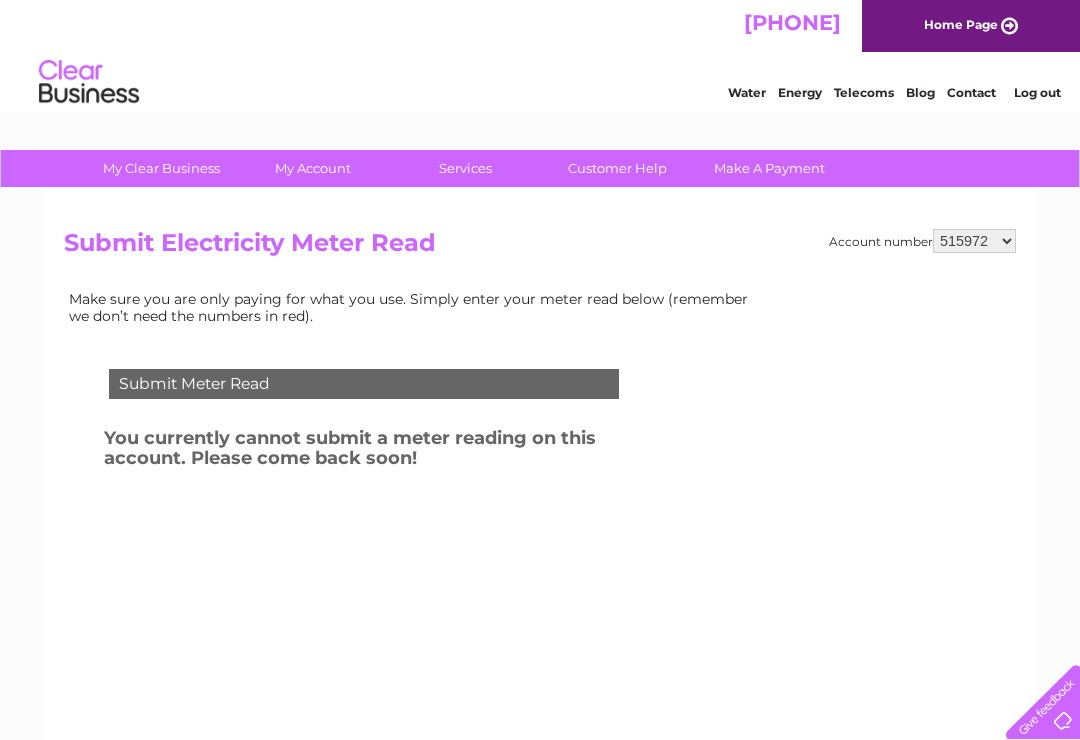 scroll, scrollTop: 0, scrollLeft: 0, axis: both 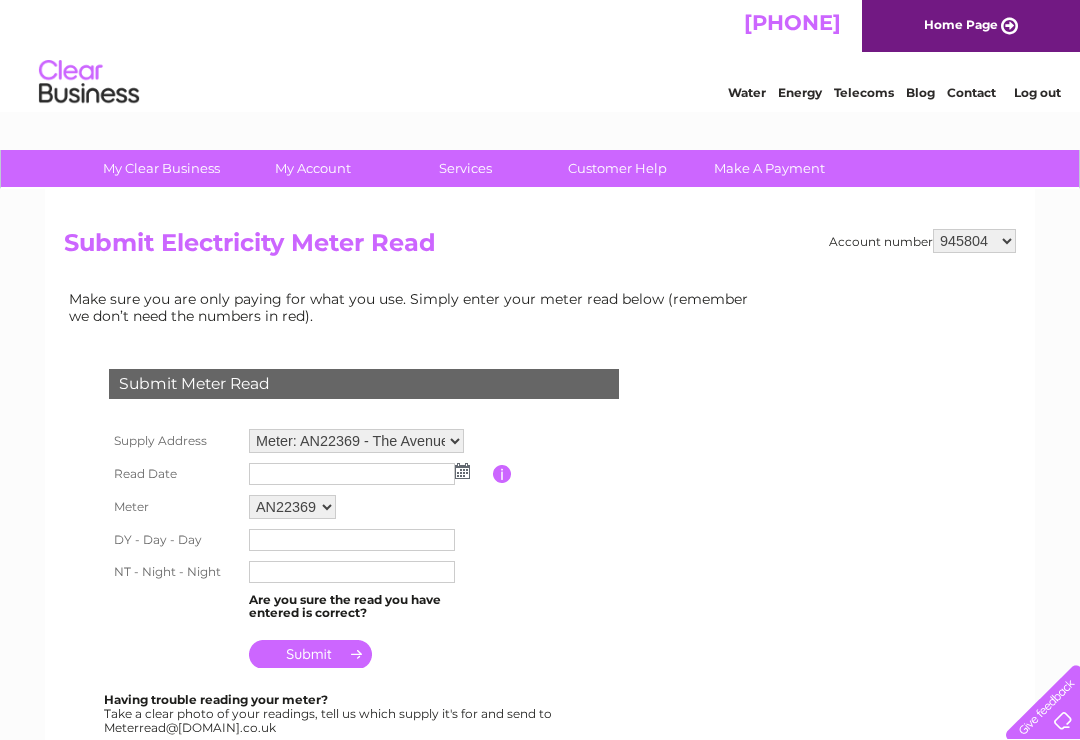 click at bounding box center (462, 471) 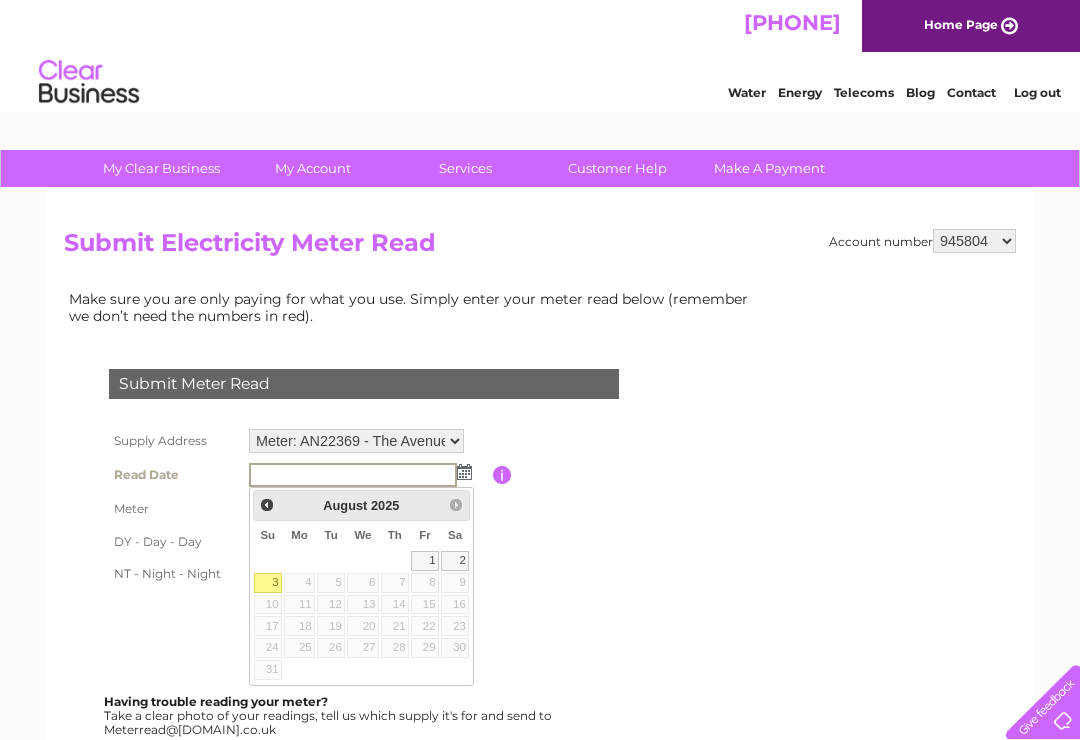 click on "3" at bounding box center (268, 583) 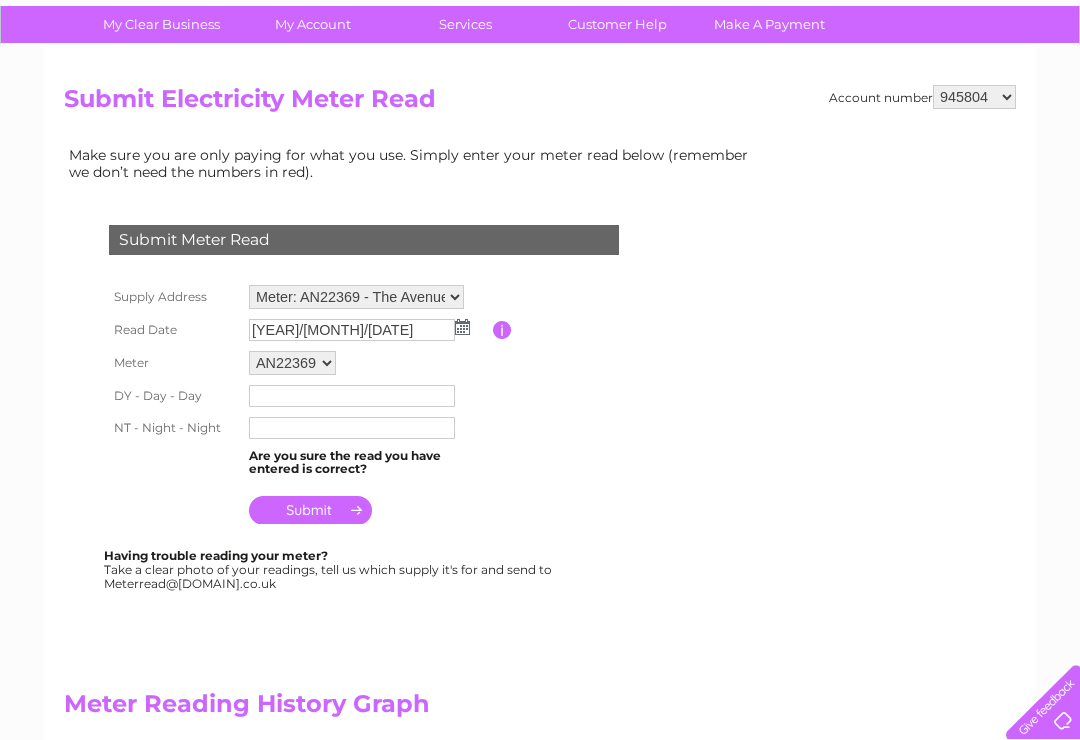 scroll, scrollTop: 163, scrollLeft: 0, axis: vertical 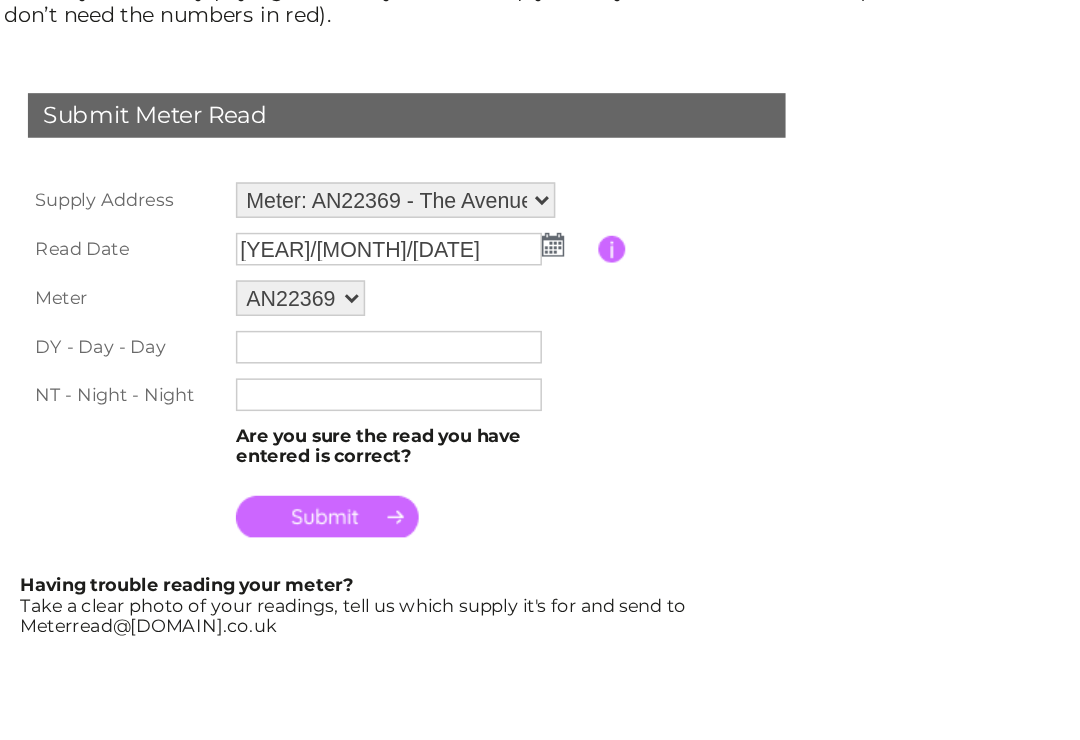 click at bounding box center [352, 377] 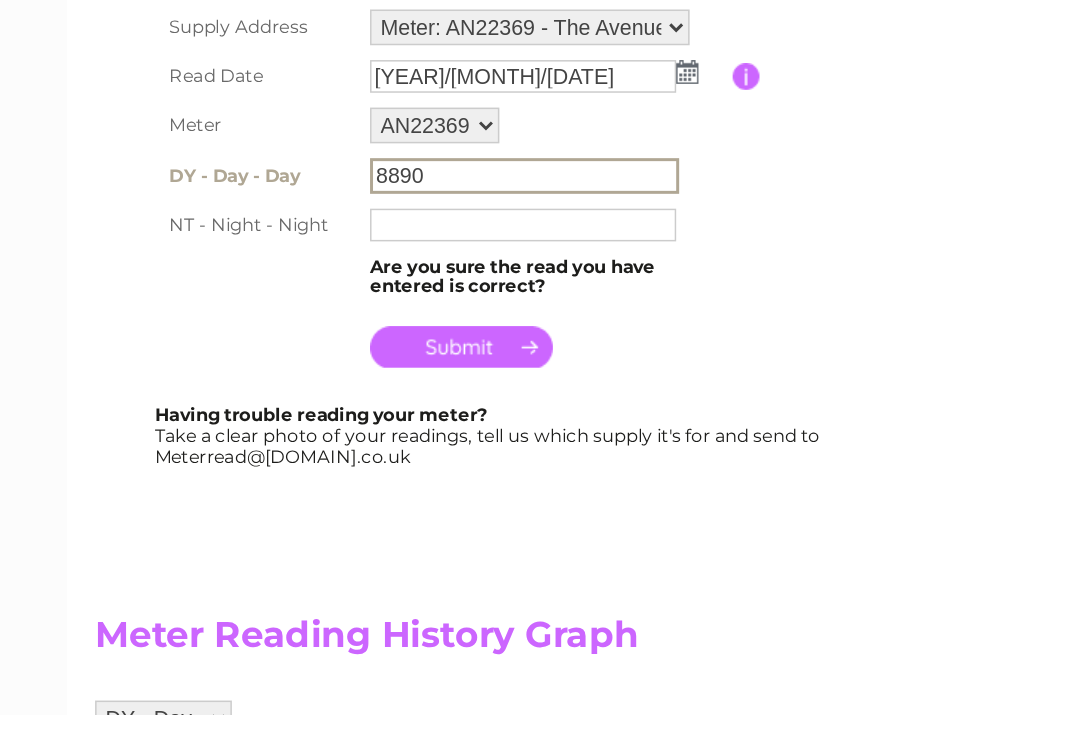 type on "8890" 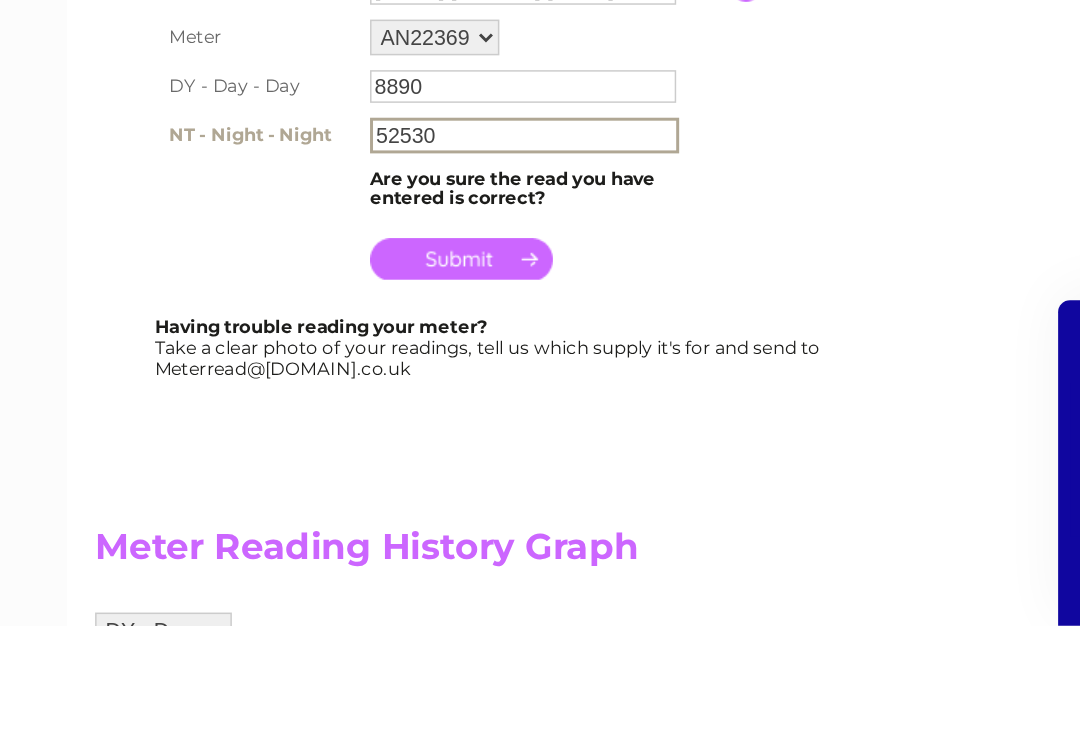 type on "52530" 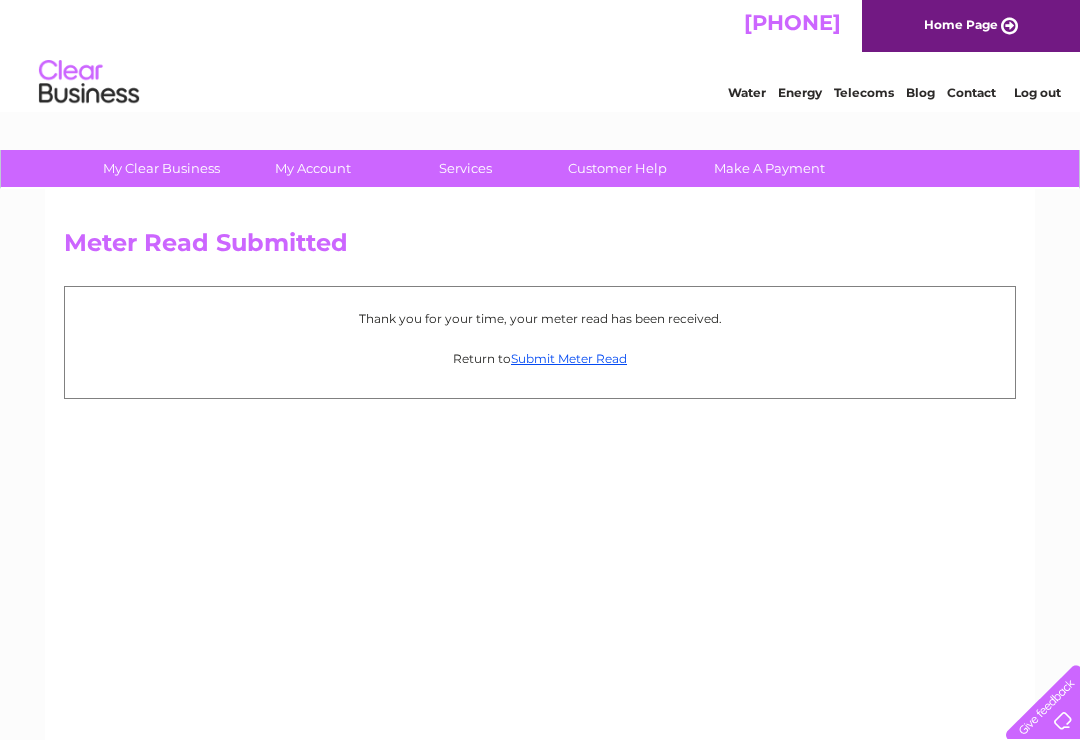 scroll, scrollTop: 0, scrollLeft: 0, axis: both 